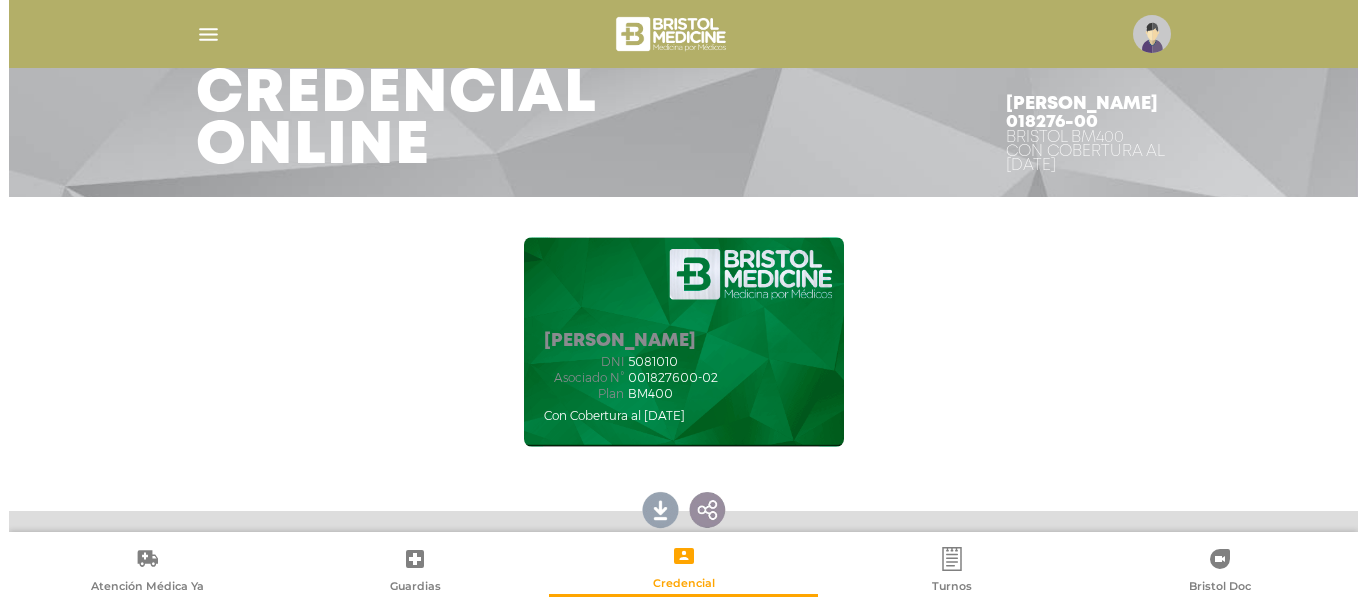 scroll, scrollTop: 0, scrollLeft: 0, axis: both 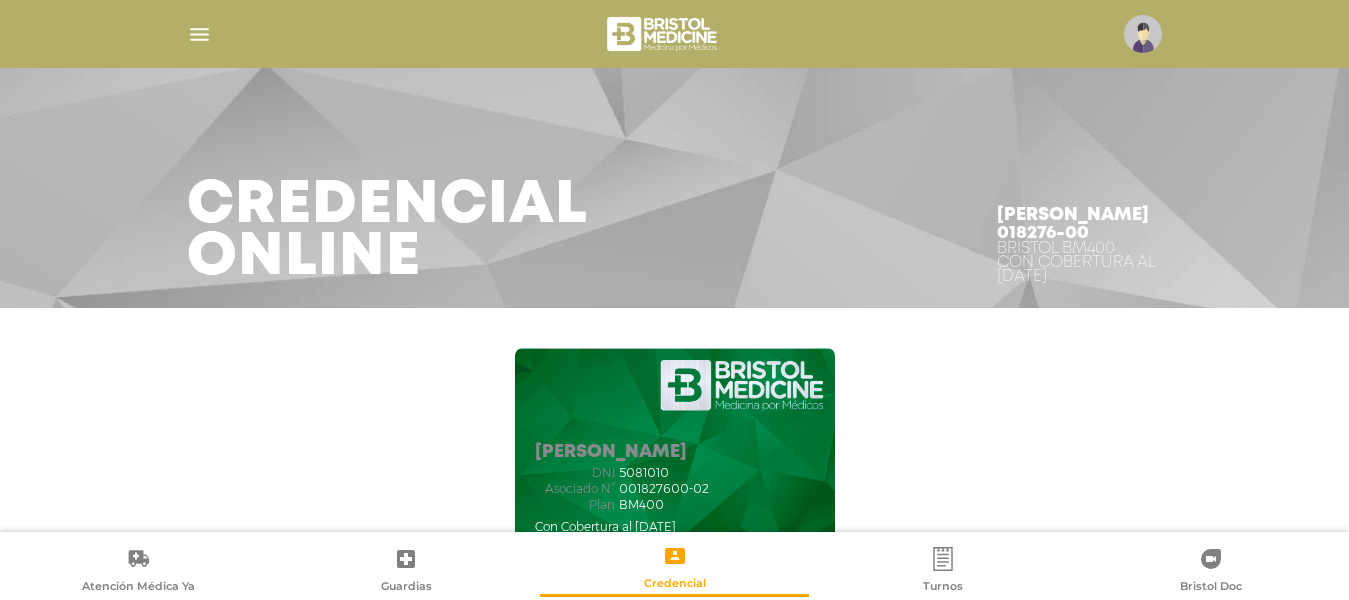 click at bounding box center (199, 34) 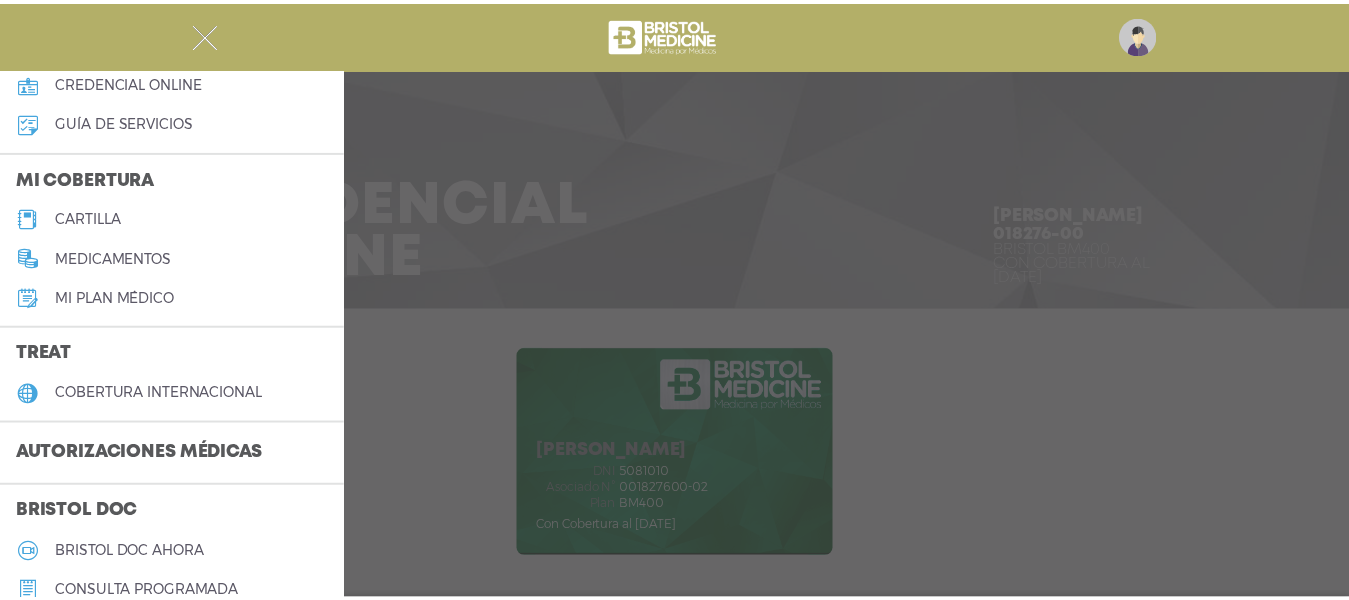 scroll, scrollTop: 200, scrollLeft: 0, axis: vertical 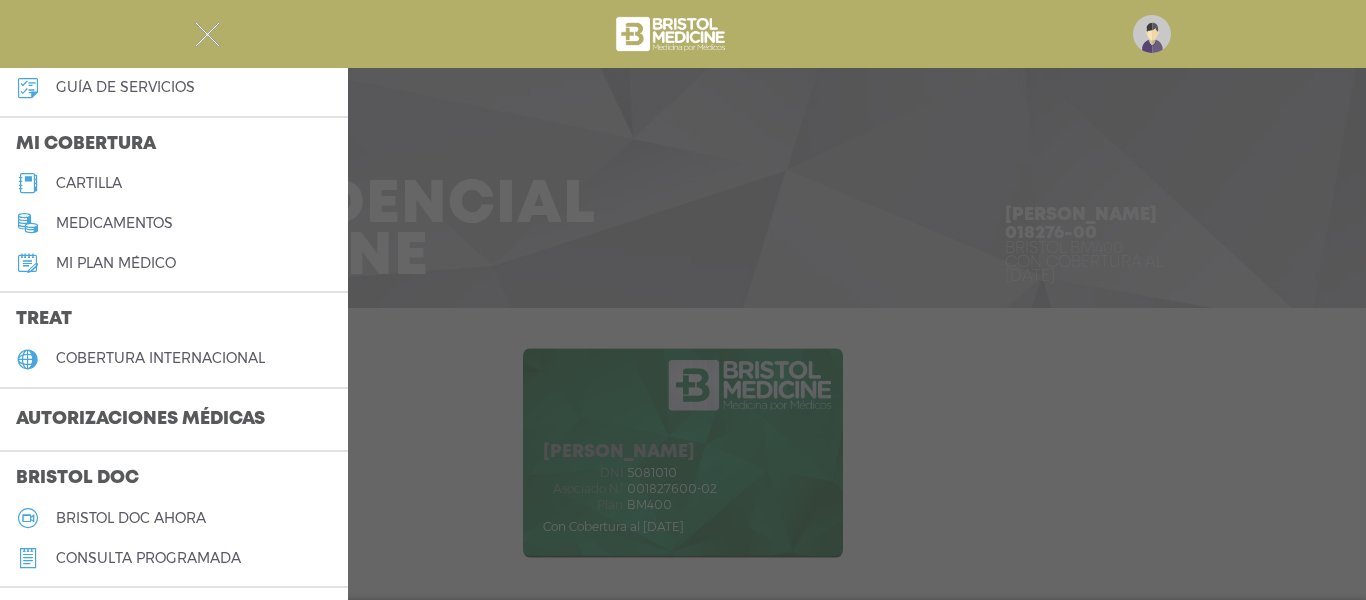 click on "Autorizaciones médicas" at bounding box center (140, 420) 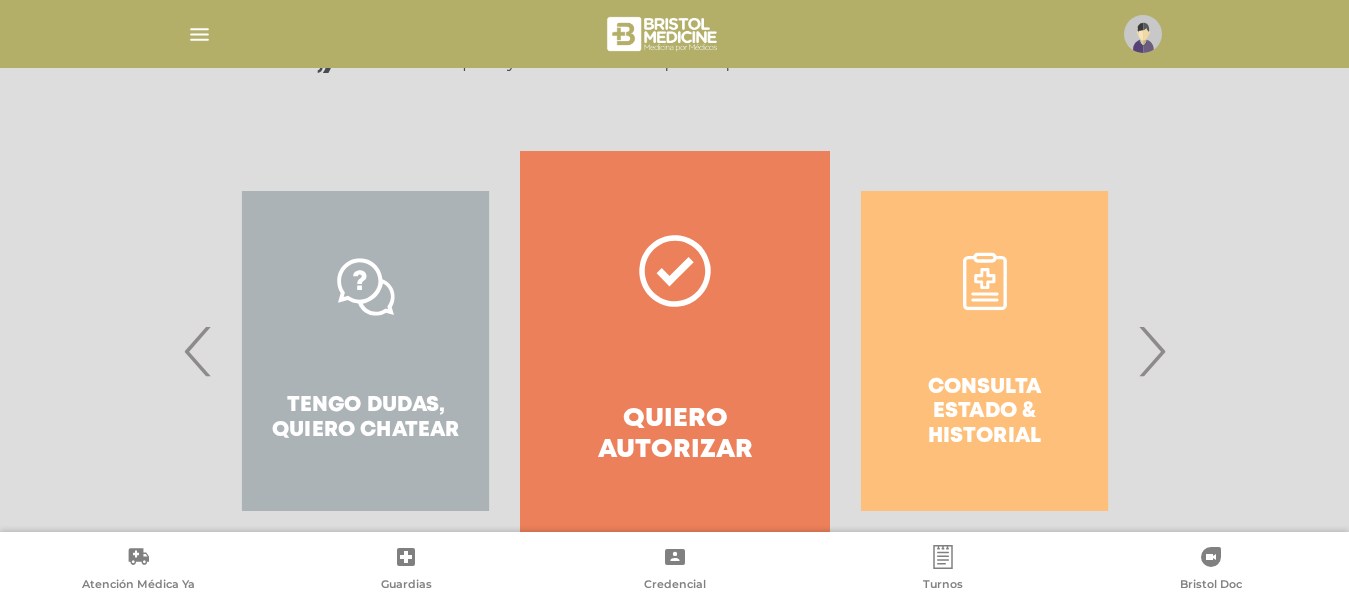 scroll, scrollTop: 404, scrollLeft: 0, axis: vertical 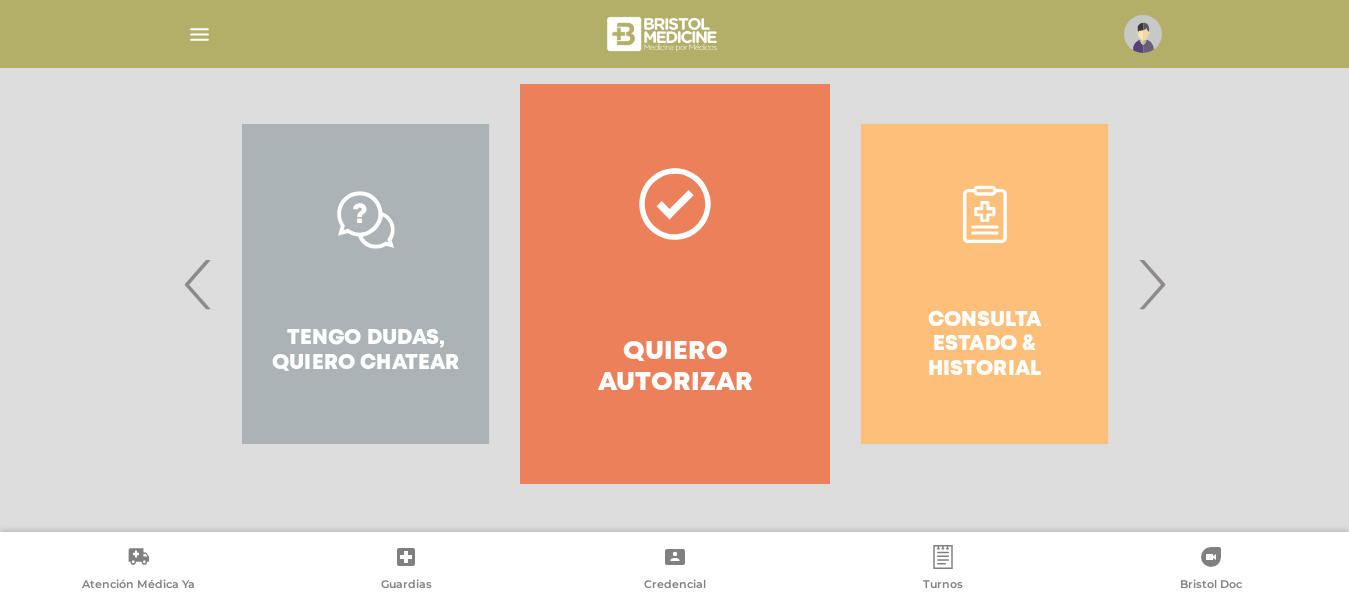 click on "Tengo dudas, quiero chatear" at bounding box center (365, 284) 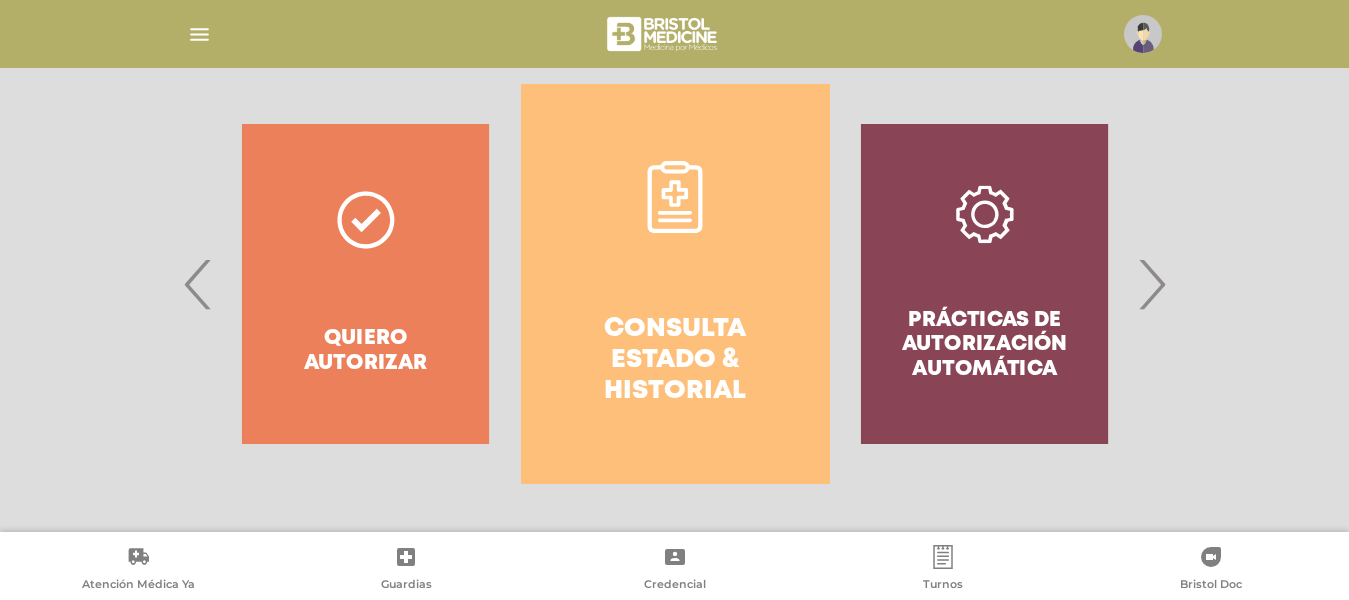 click on "›" at bounding box center (1151, 284) 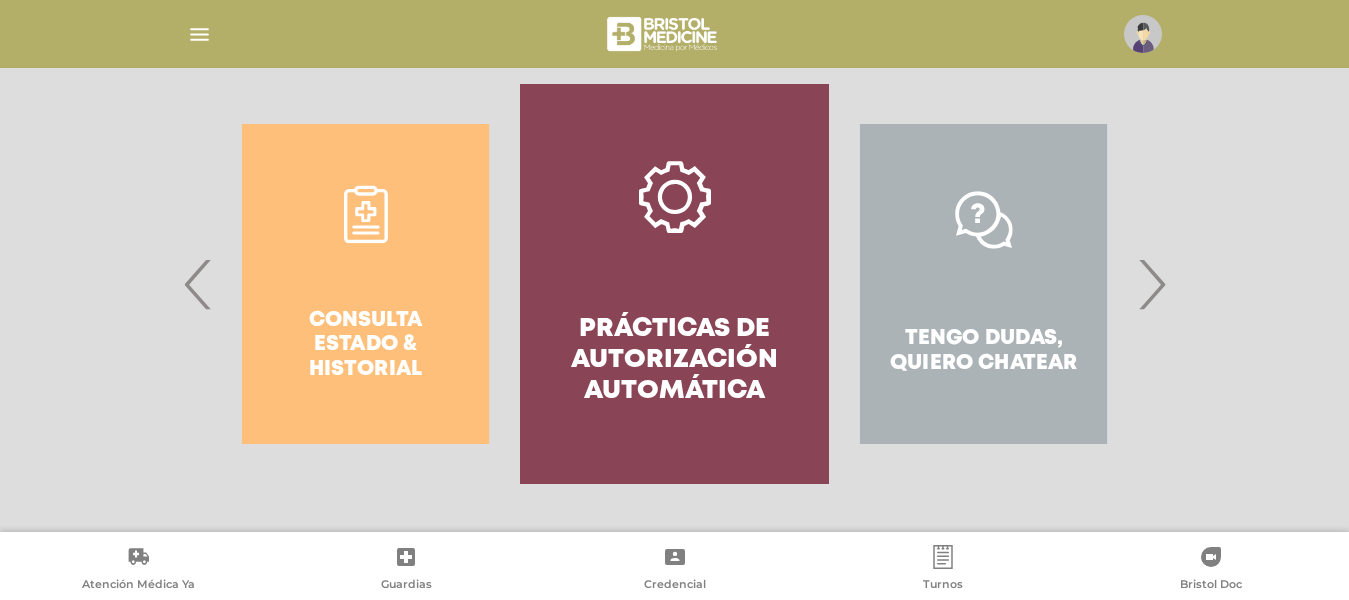 click 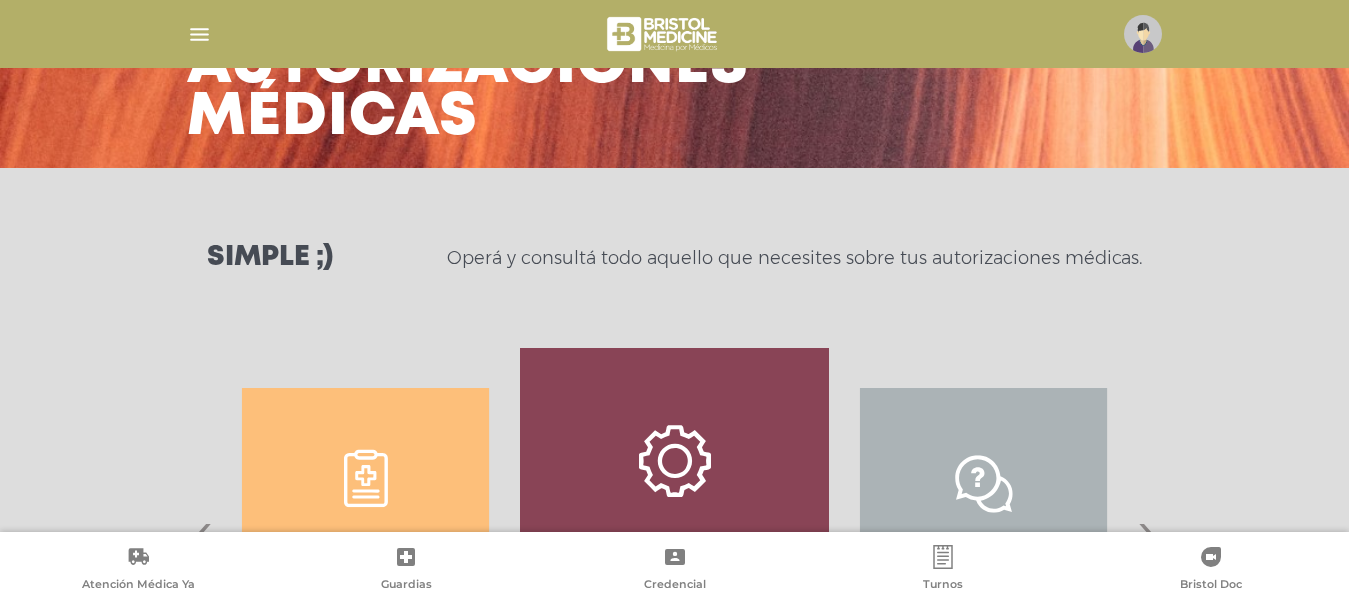scroll, scrollTop: 258, scrollLeft: 0, axis: vertical 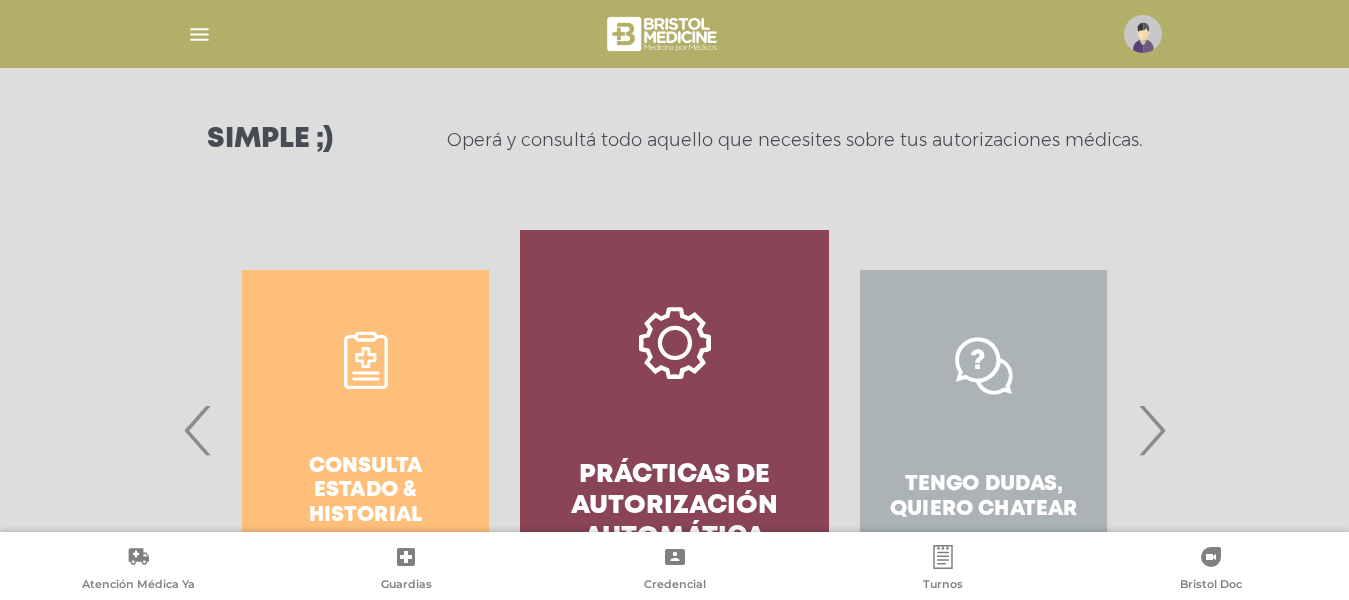 click on "›" at bounding box center [1151, 430] 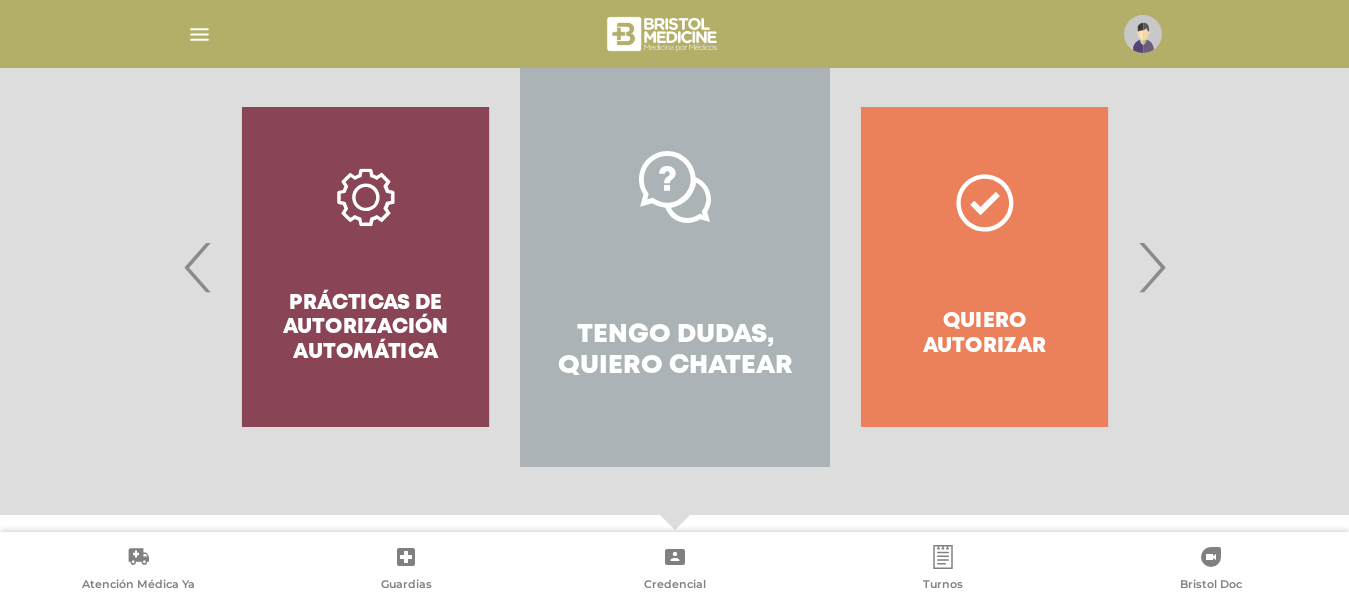 scroll, scrollTop: 458, scrollLeft: 0, axis: vertical 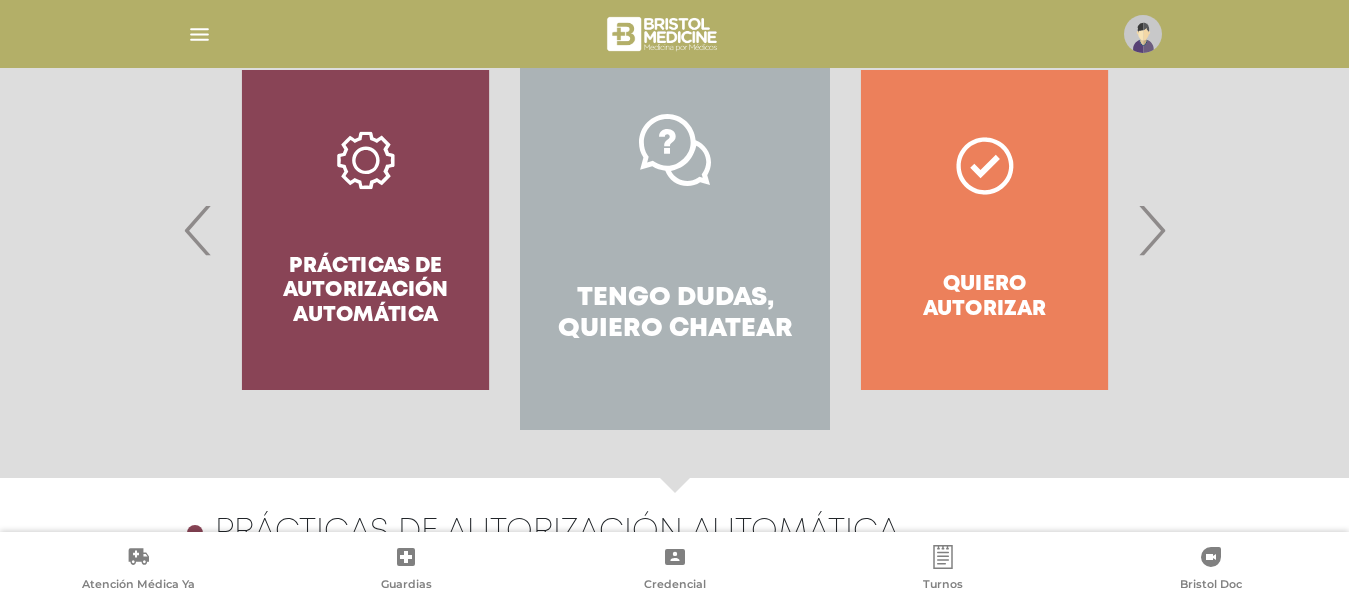 click on "Quiero autorizar" at bounding box center [984, 230] 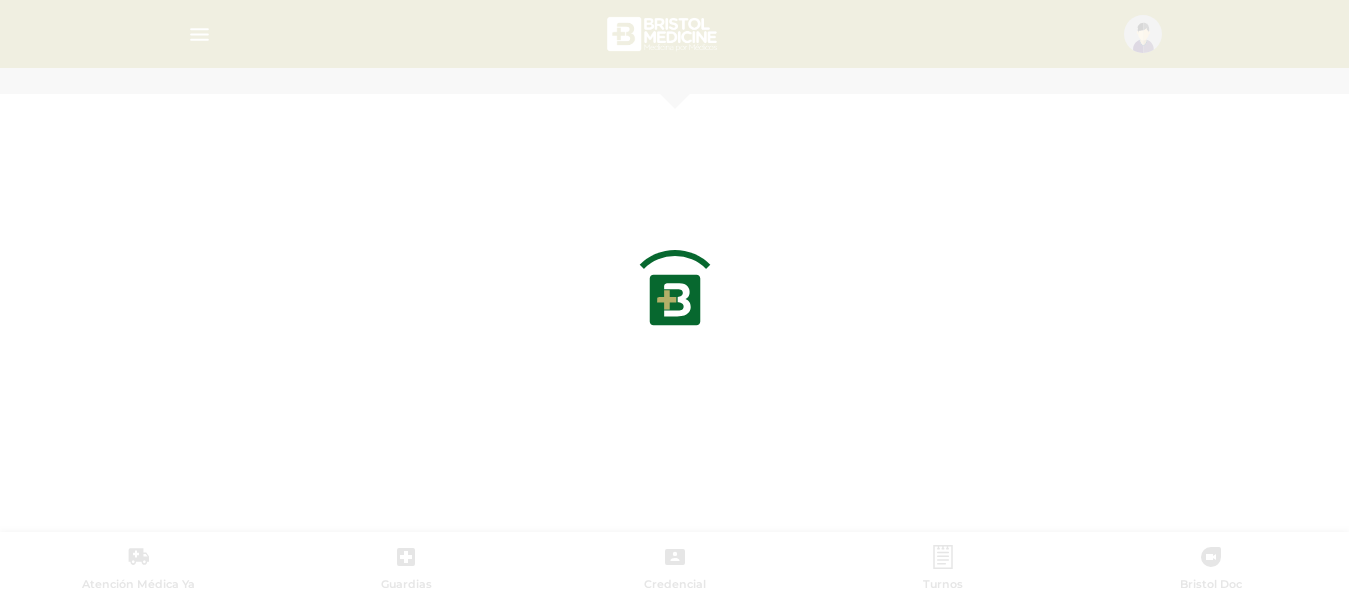 scroll, scrollTop: 868, scrollLeft: 0, axis: vertical 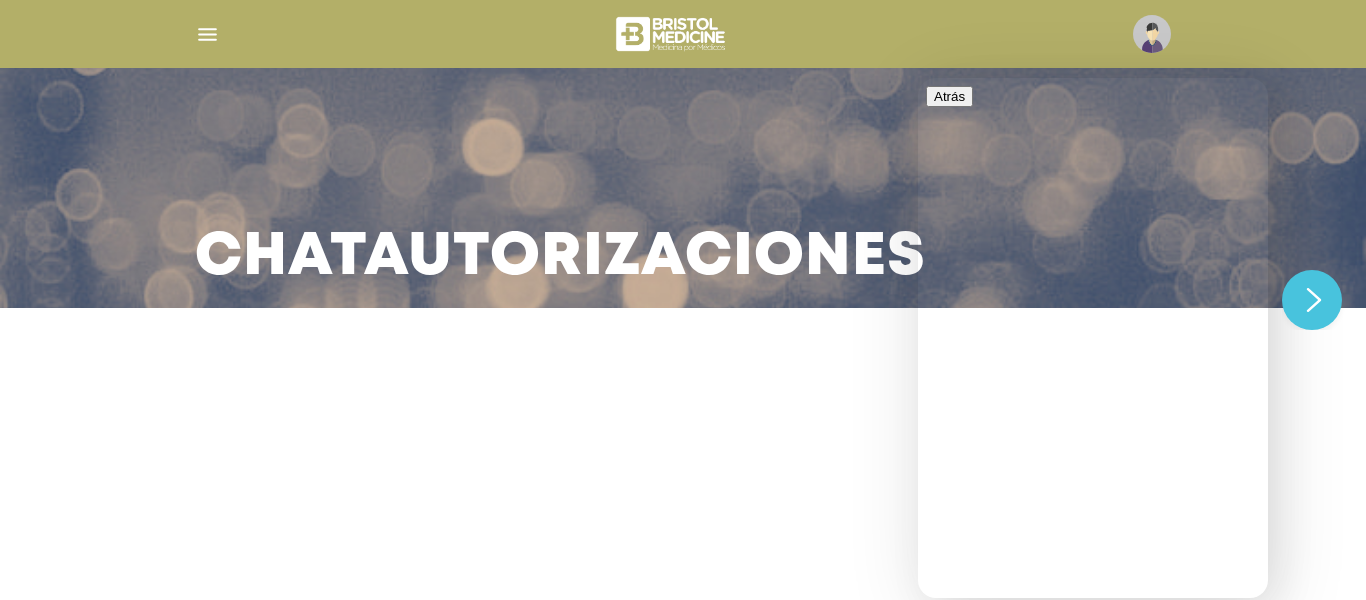 click on "We typically reply in a few minutes" at bounding box center [1093, 738] 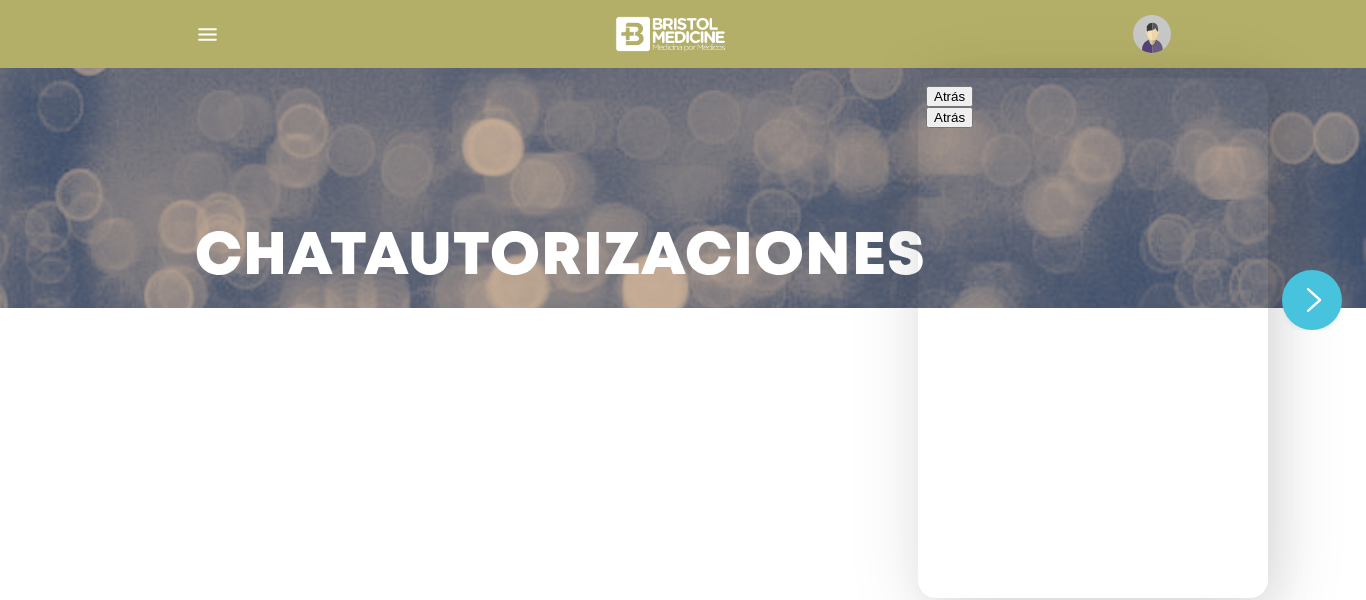 click on "Close Chat This icon closes the chat window." at bounding box center (1312, 300) 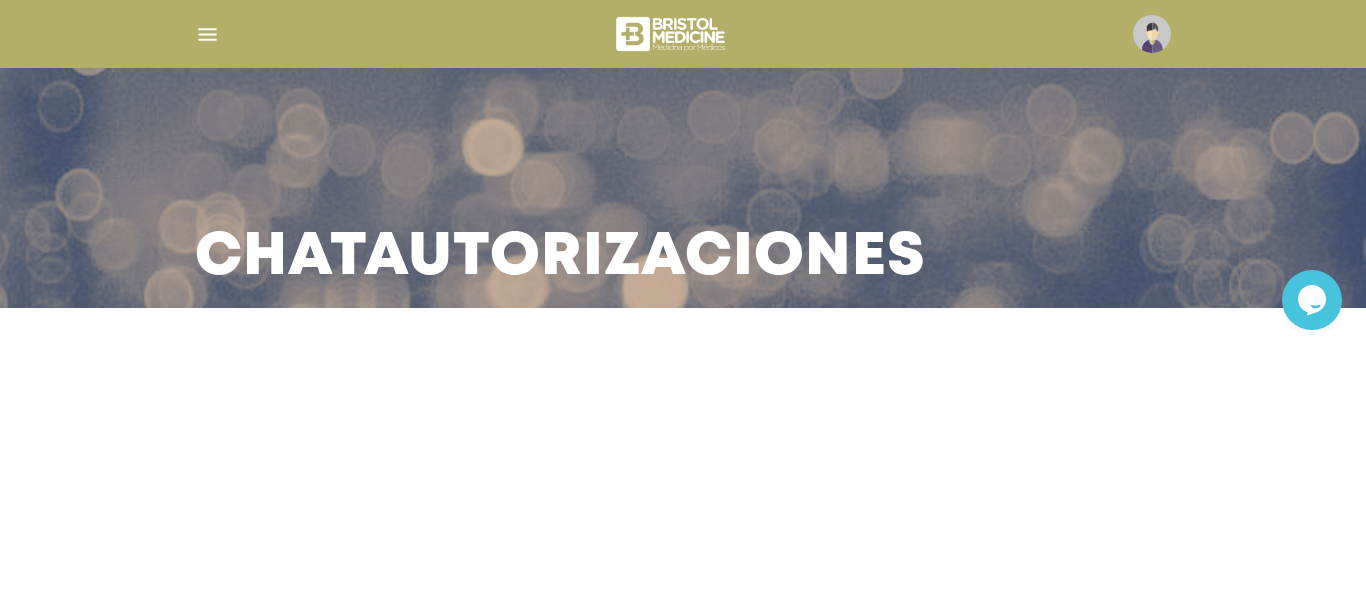 click 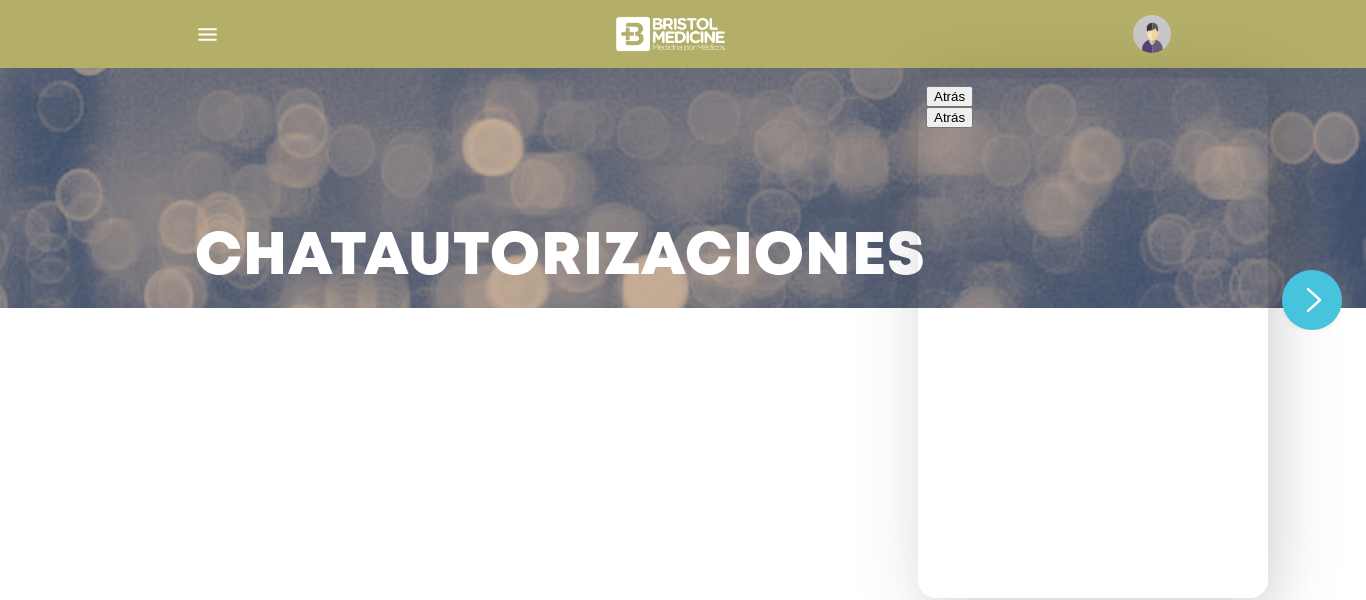 scroll, scrollTop: 100, scrollLeft: 0, axis: vertical 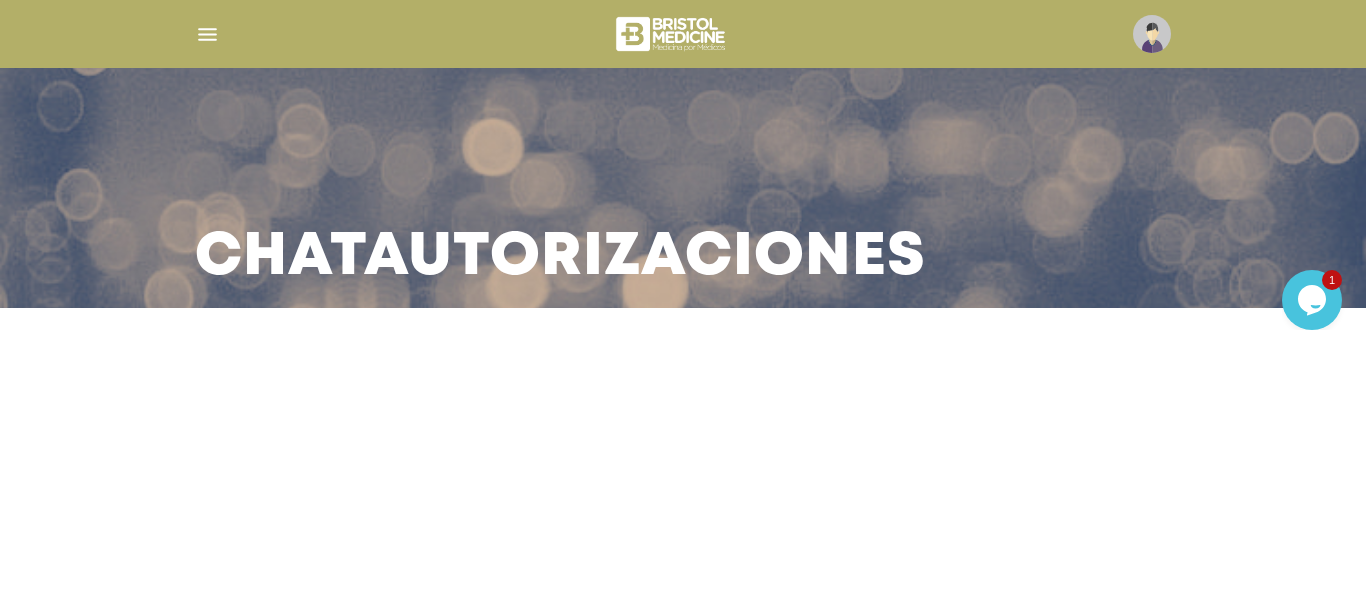 click on "Opens Chat This icon Opens the chat window." at bounding box center [1312, 300] 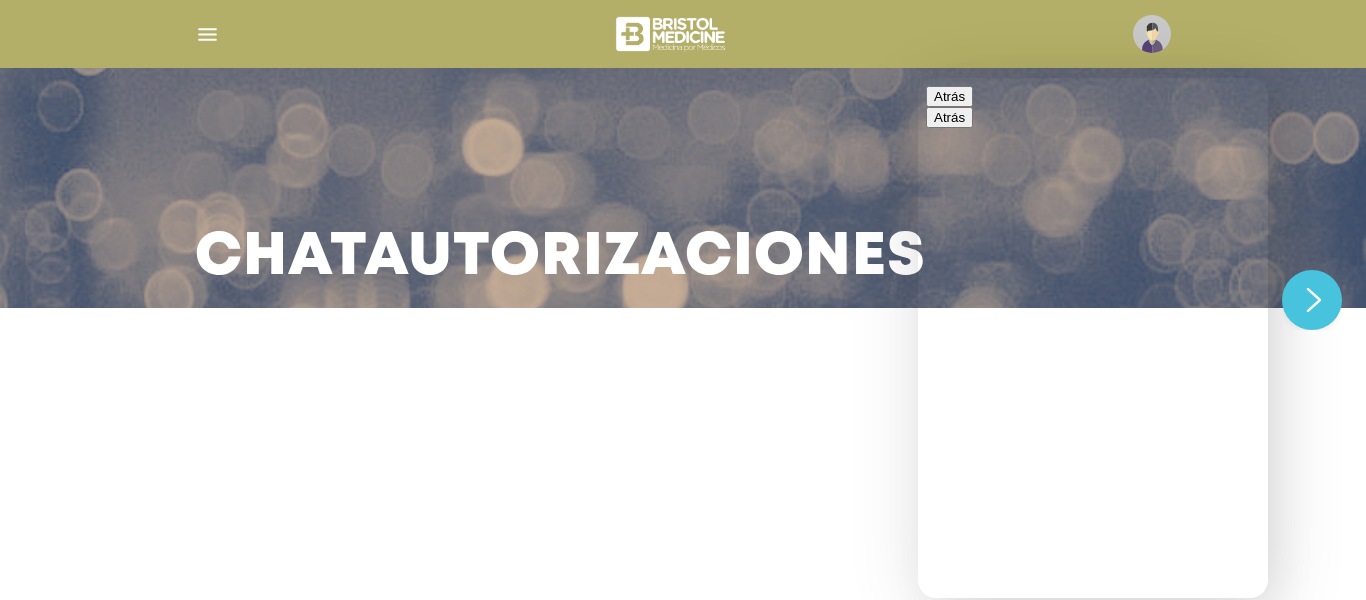 click on "Comenzar Chat" at bounding box center [980, 1172] 